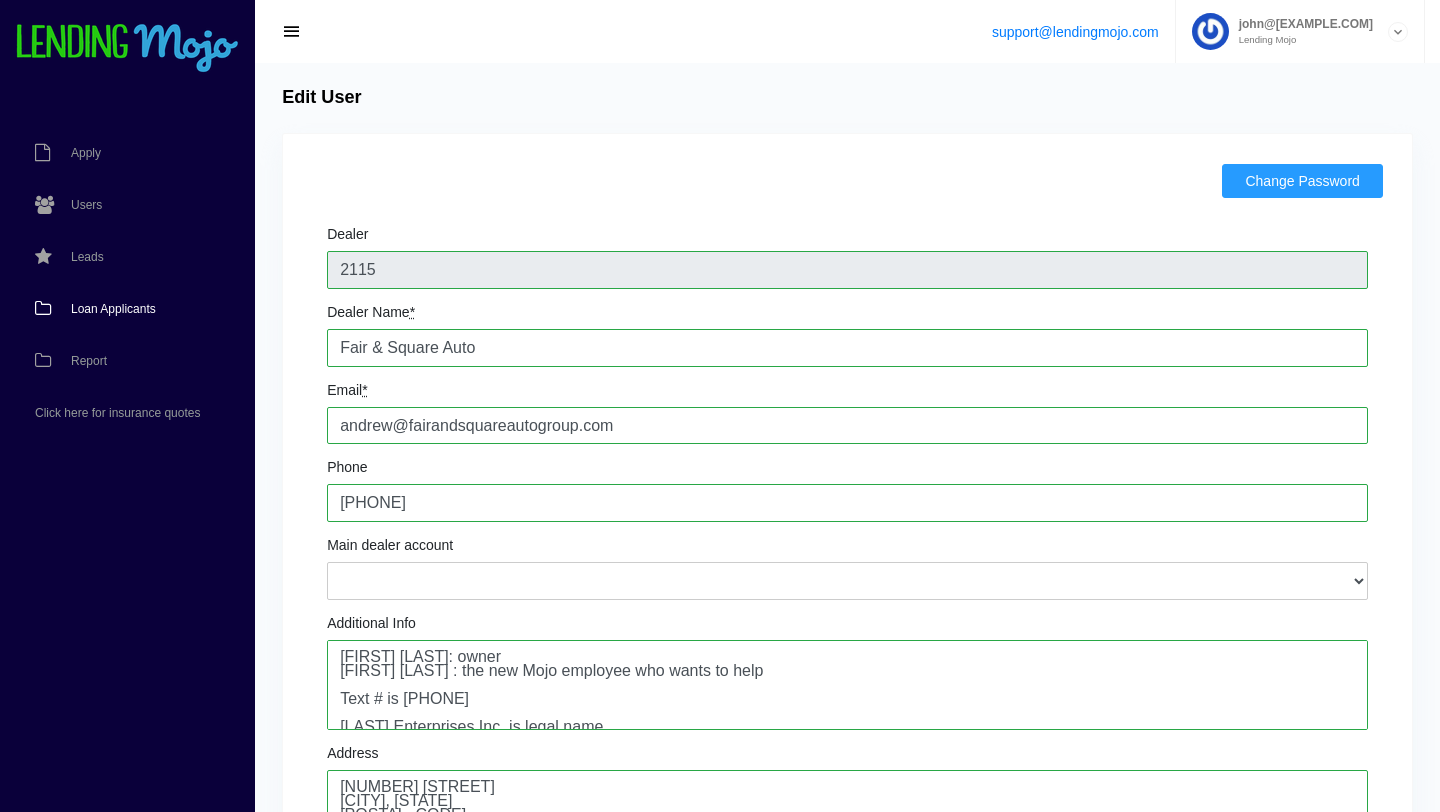 scroll, scrollTop: 0, scrollLeft: 0, axis: both 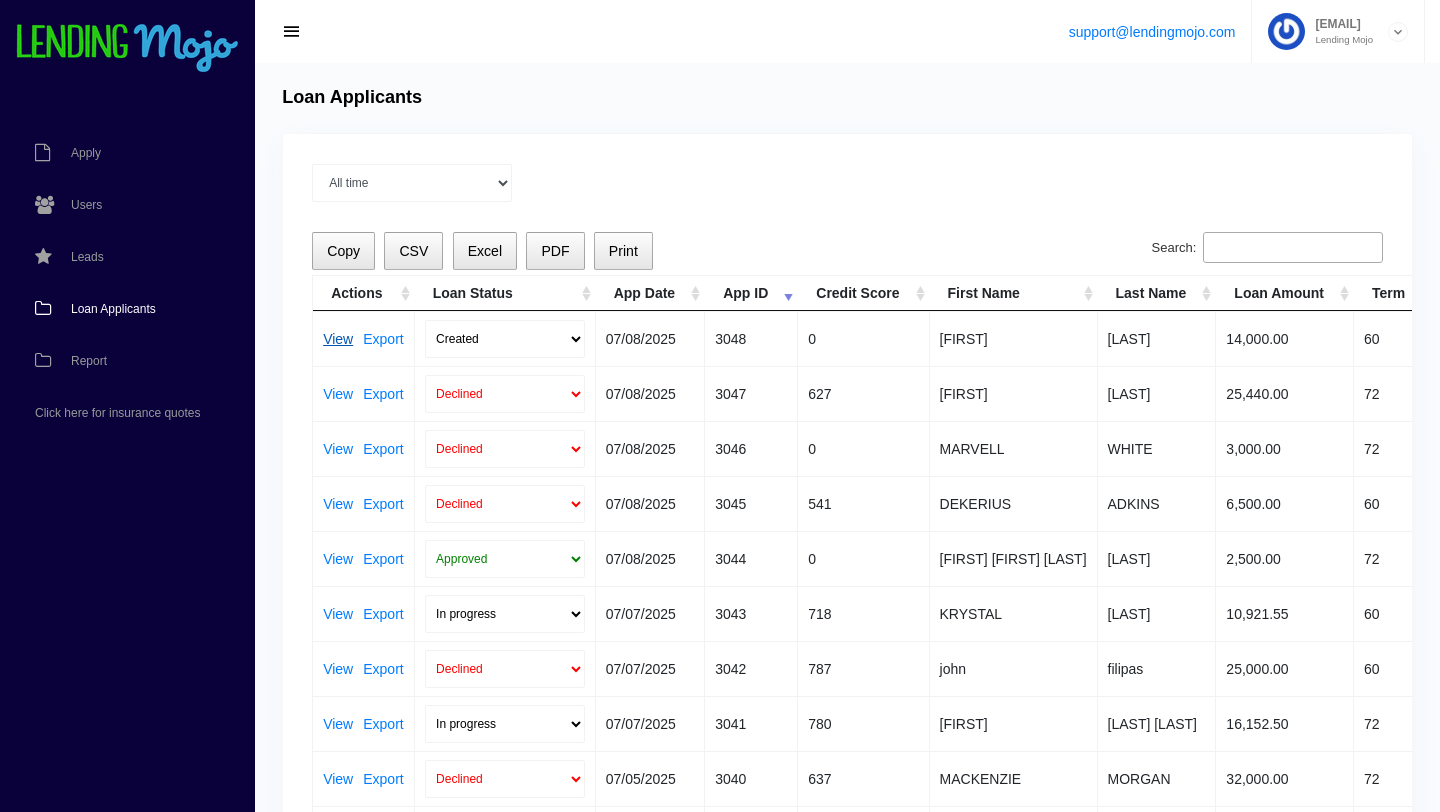 click on "View" at bounding box center [338, 339] 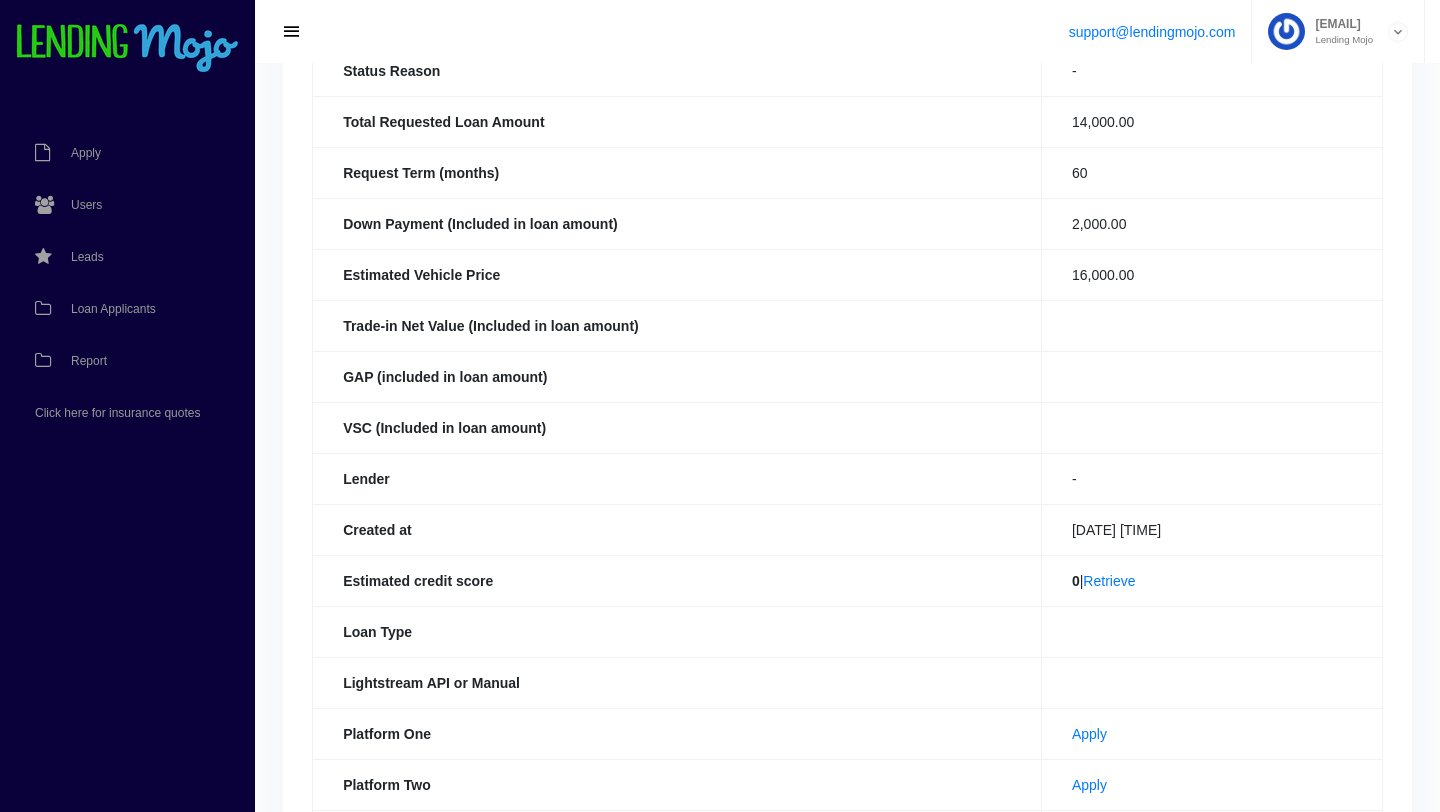 scroll, scrollTop: 246, scrollLeft: 0, axis: vertical 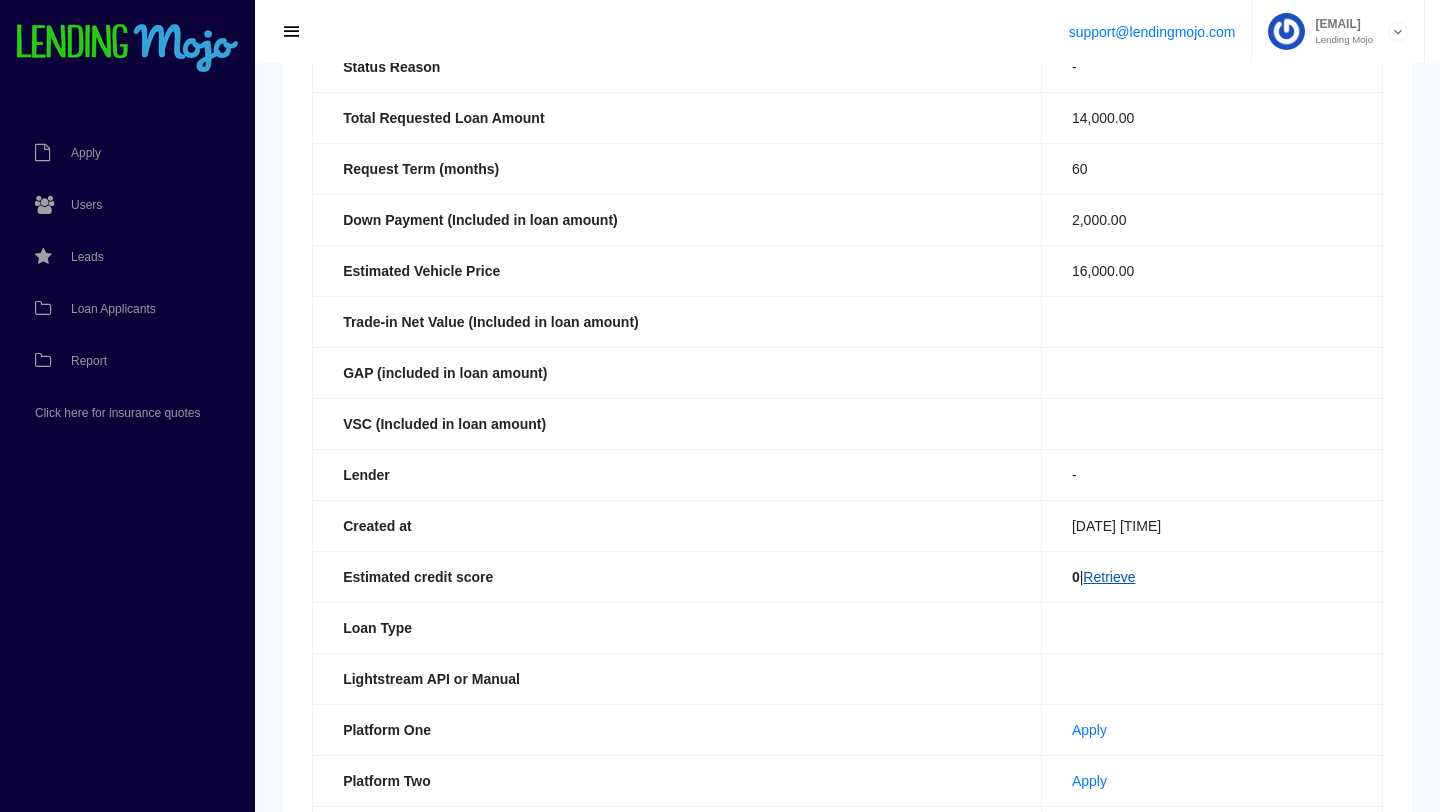 click on "Retrieve" at bounding box center [1109, 577] 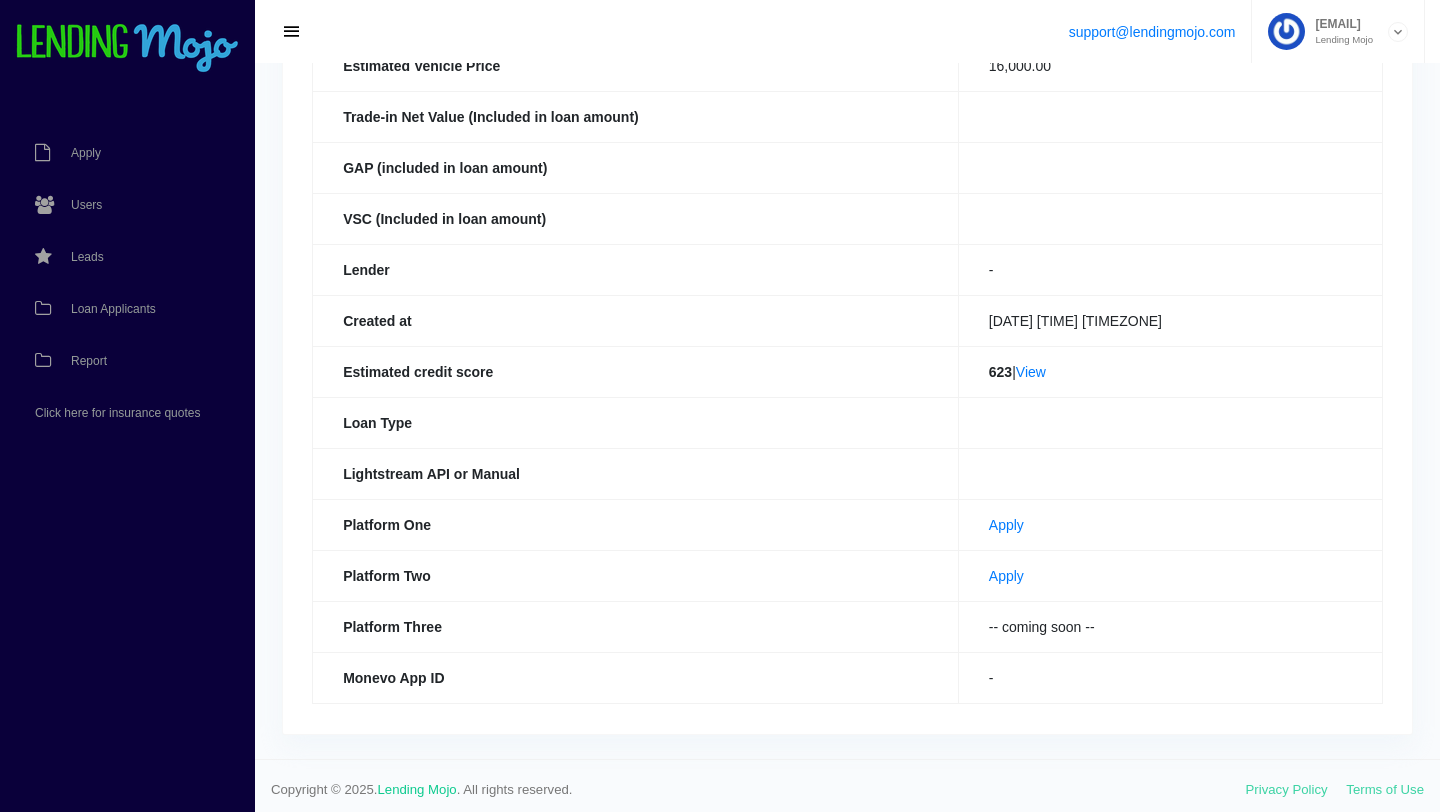 scroll, scrollTop: 458, scrollLeft: 0, axis: vertical 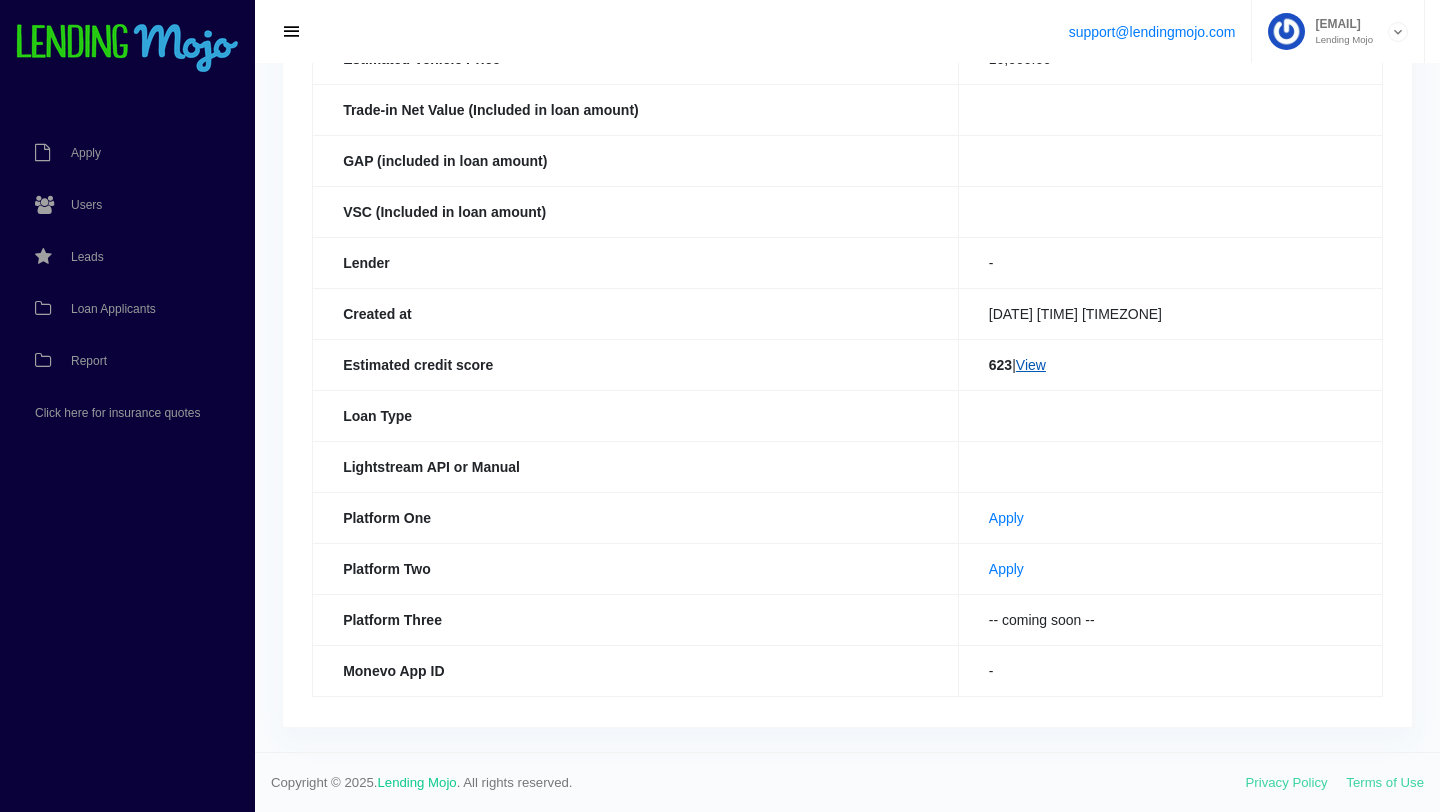 click on "View" at bounding box center [1031, 365] 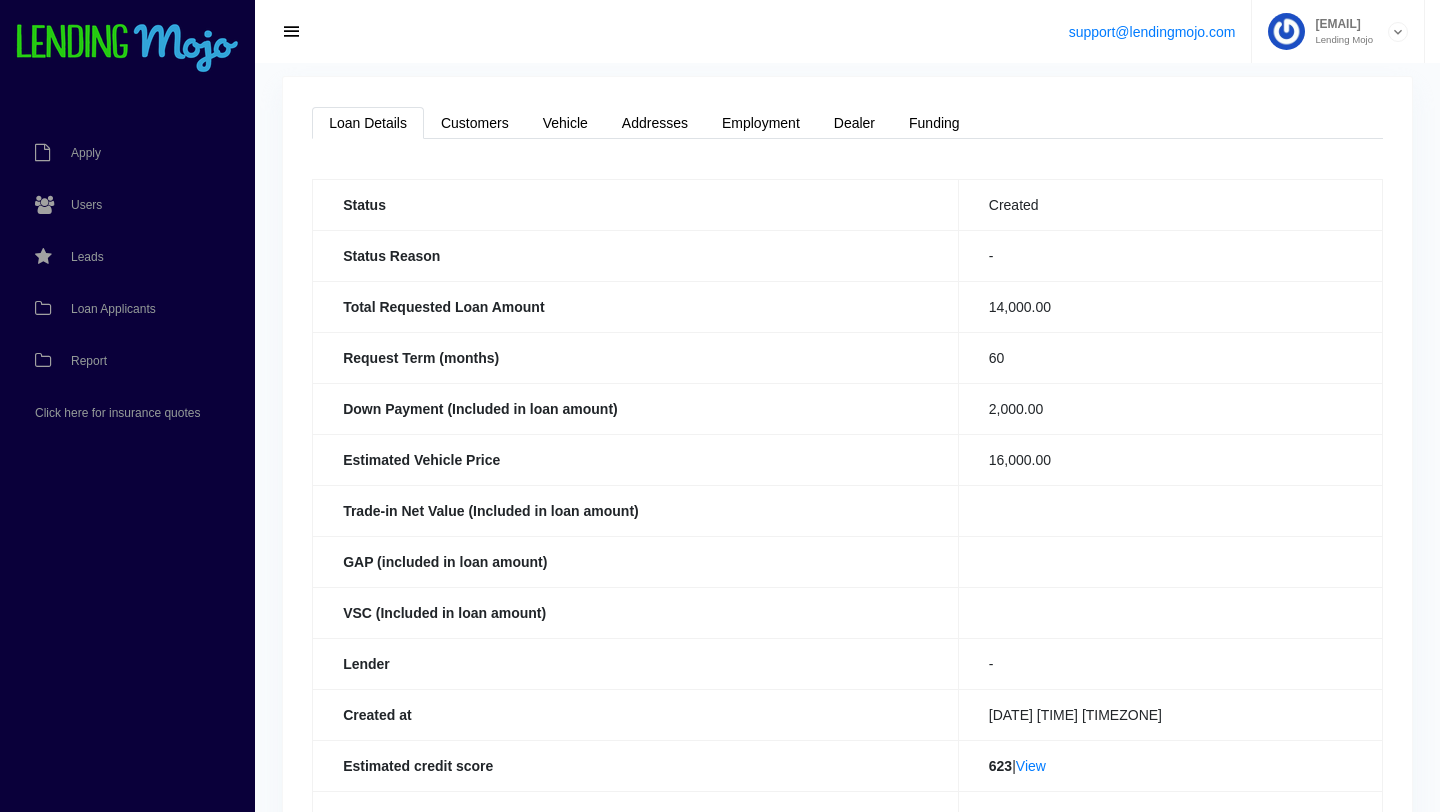 scroll, scrollTop: 0, scrollLeft: 0, axis: both 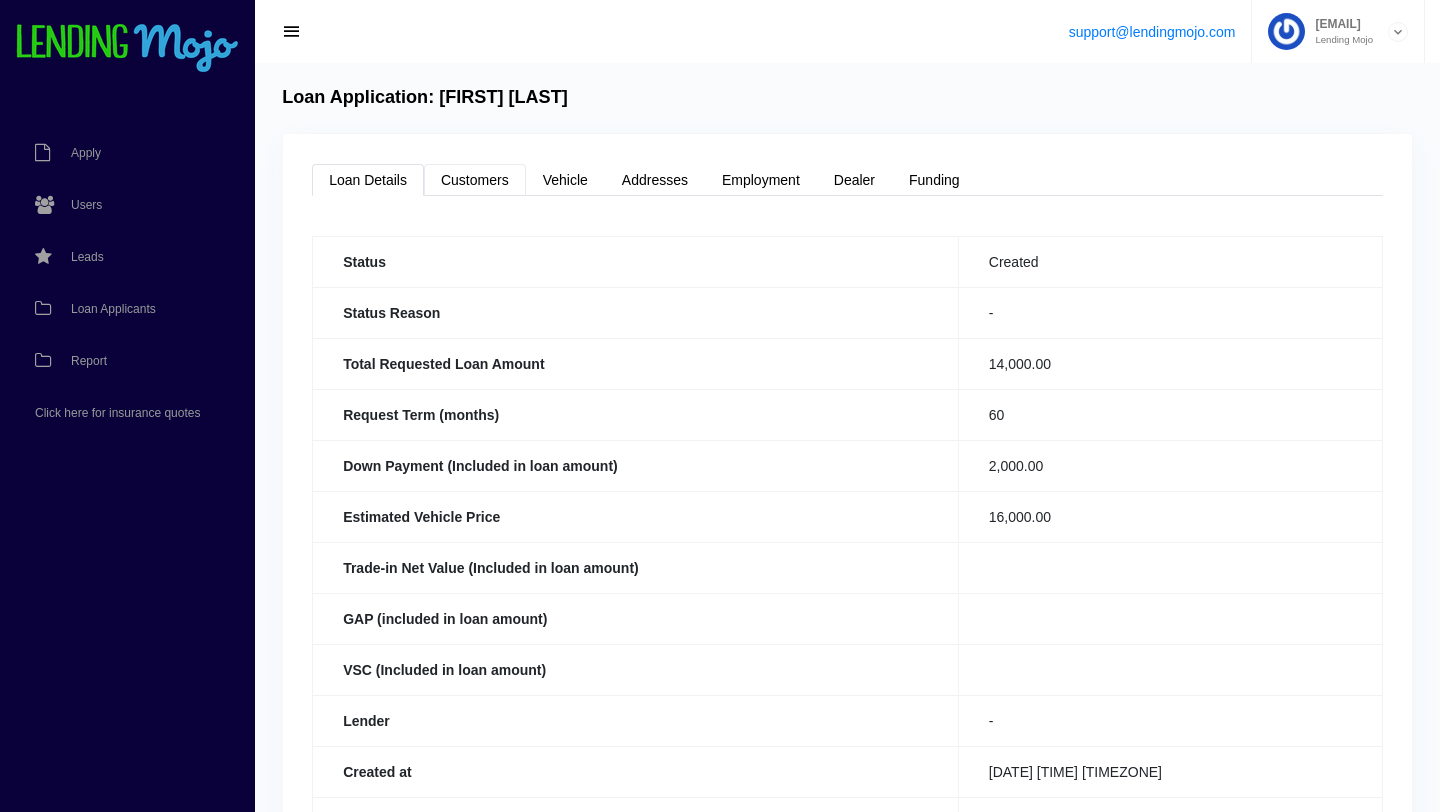 click on "Customers" at bounding box center [475, 180] 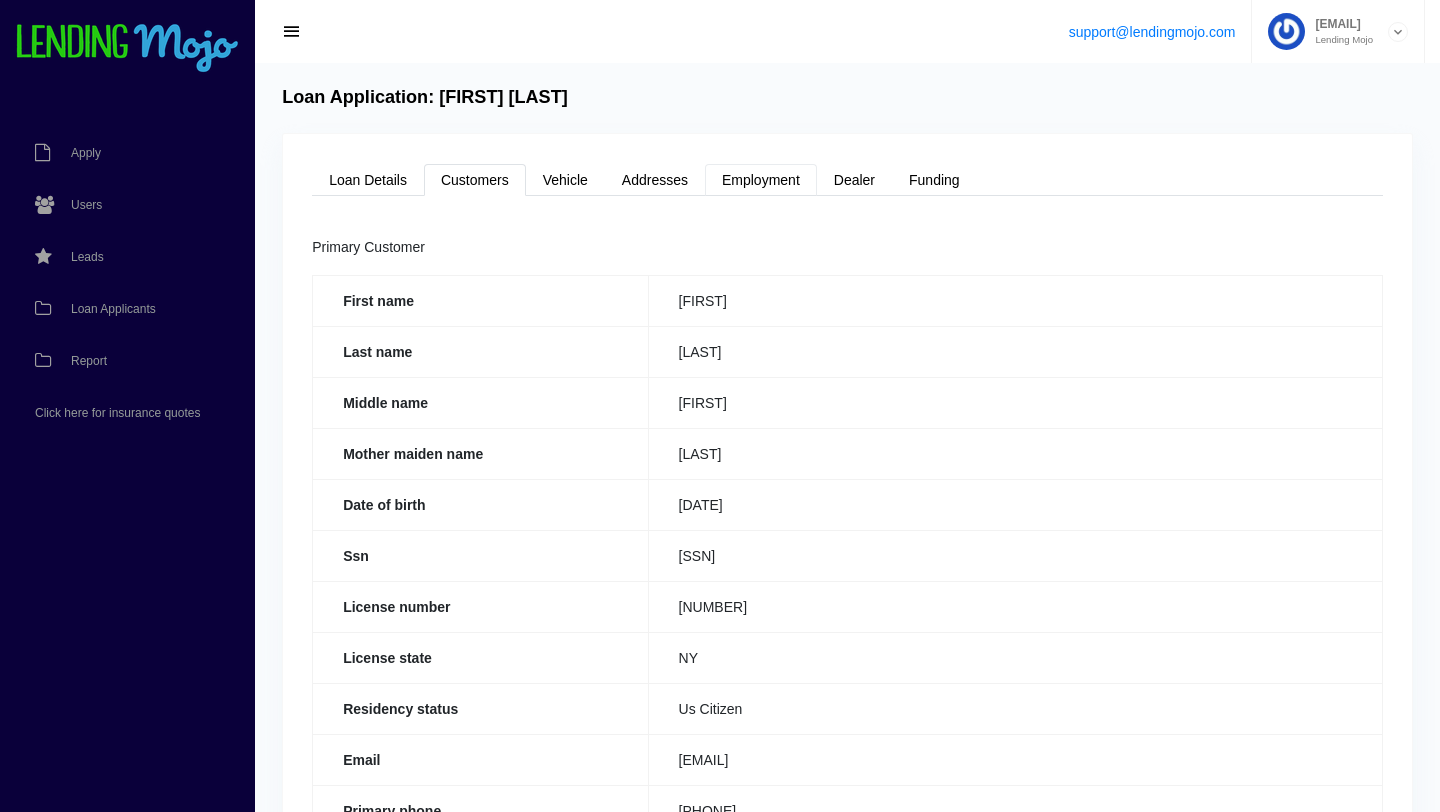 click on "Employment" at bounding box center [761, 180] 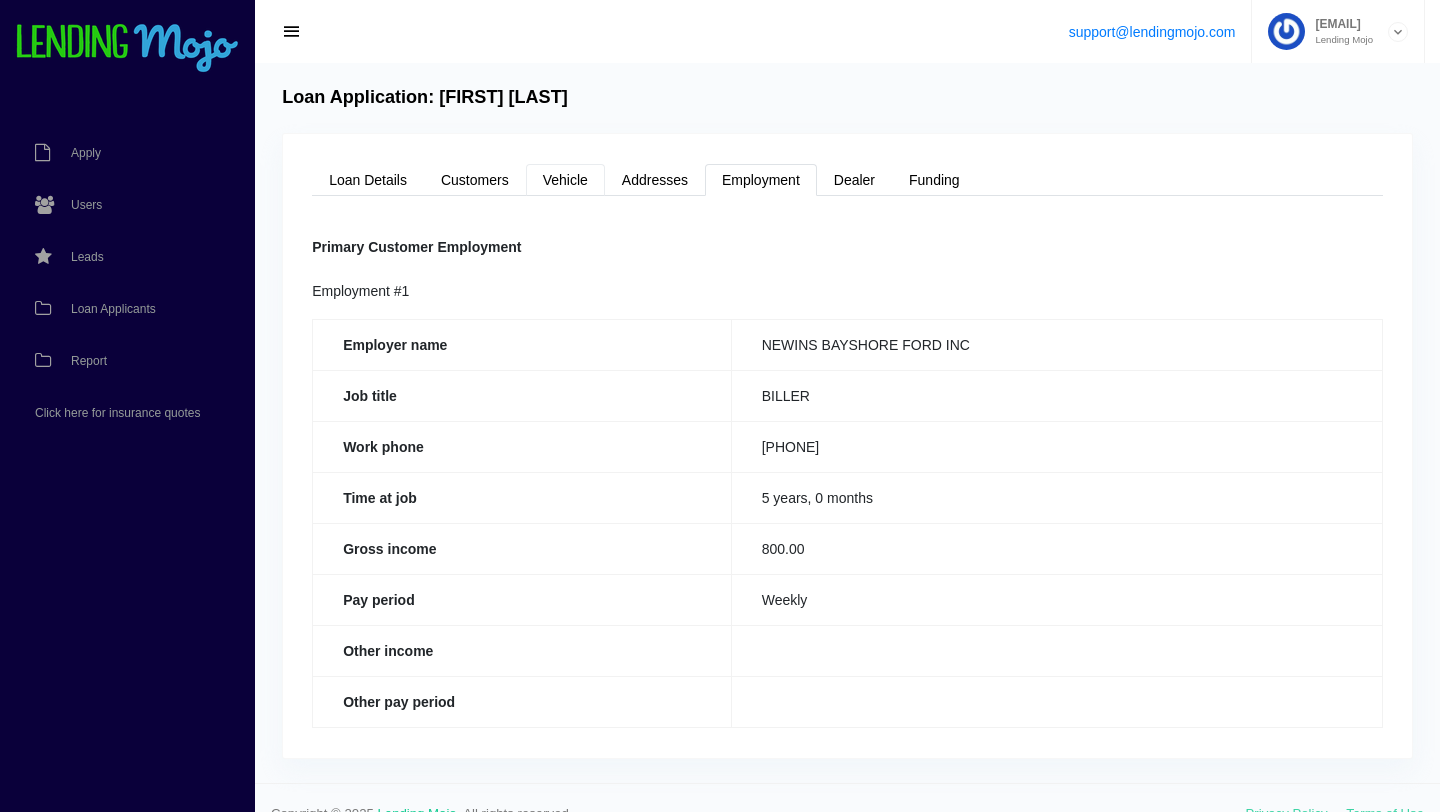 click on "Vehicle" at bounding box center [565, 180] 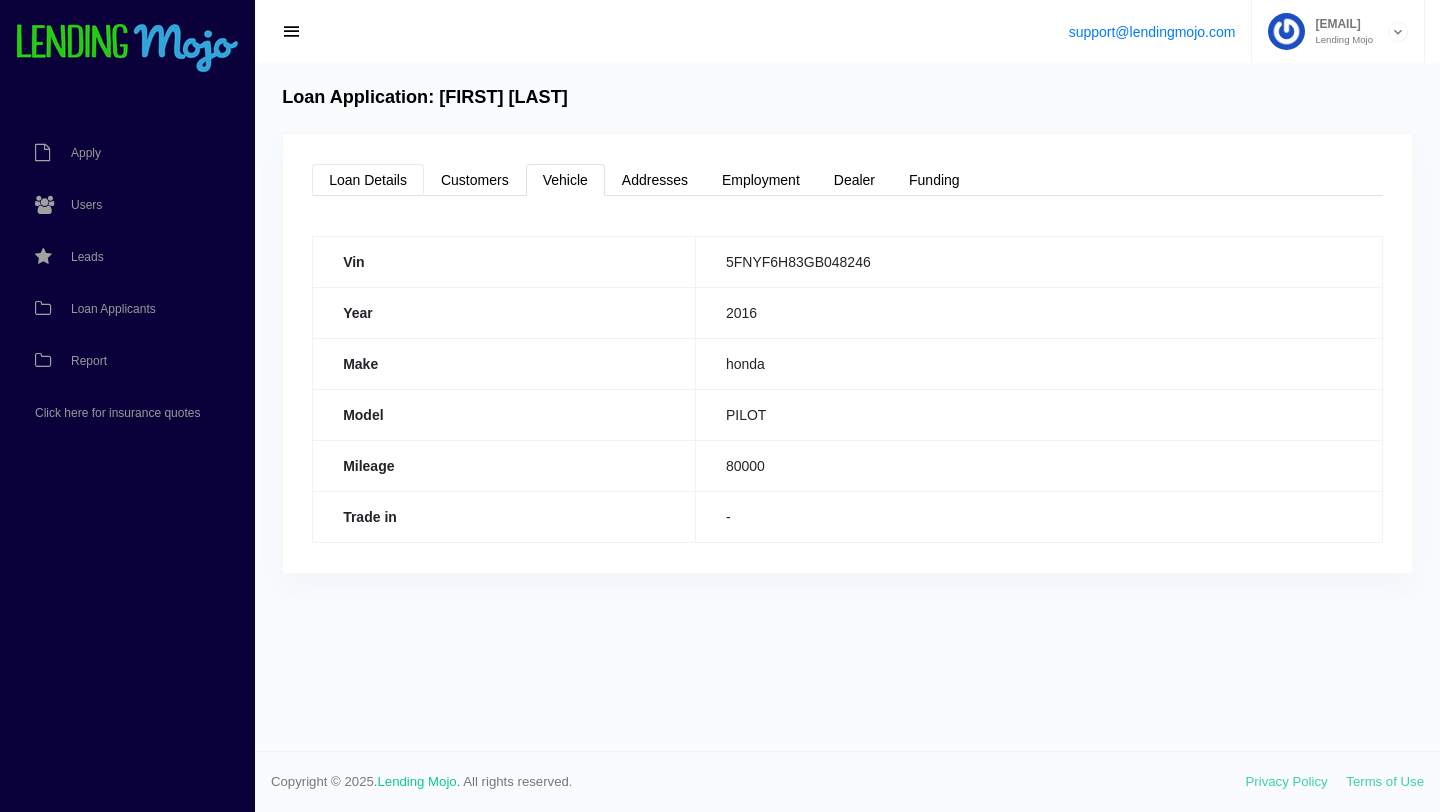click on "Loan Details" at bounding box center [368, 180] 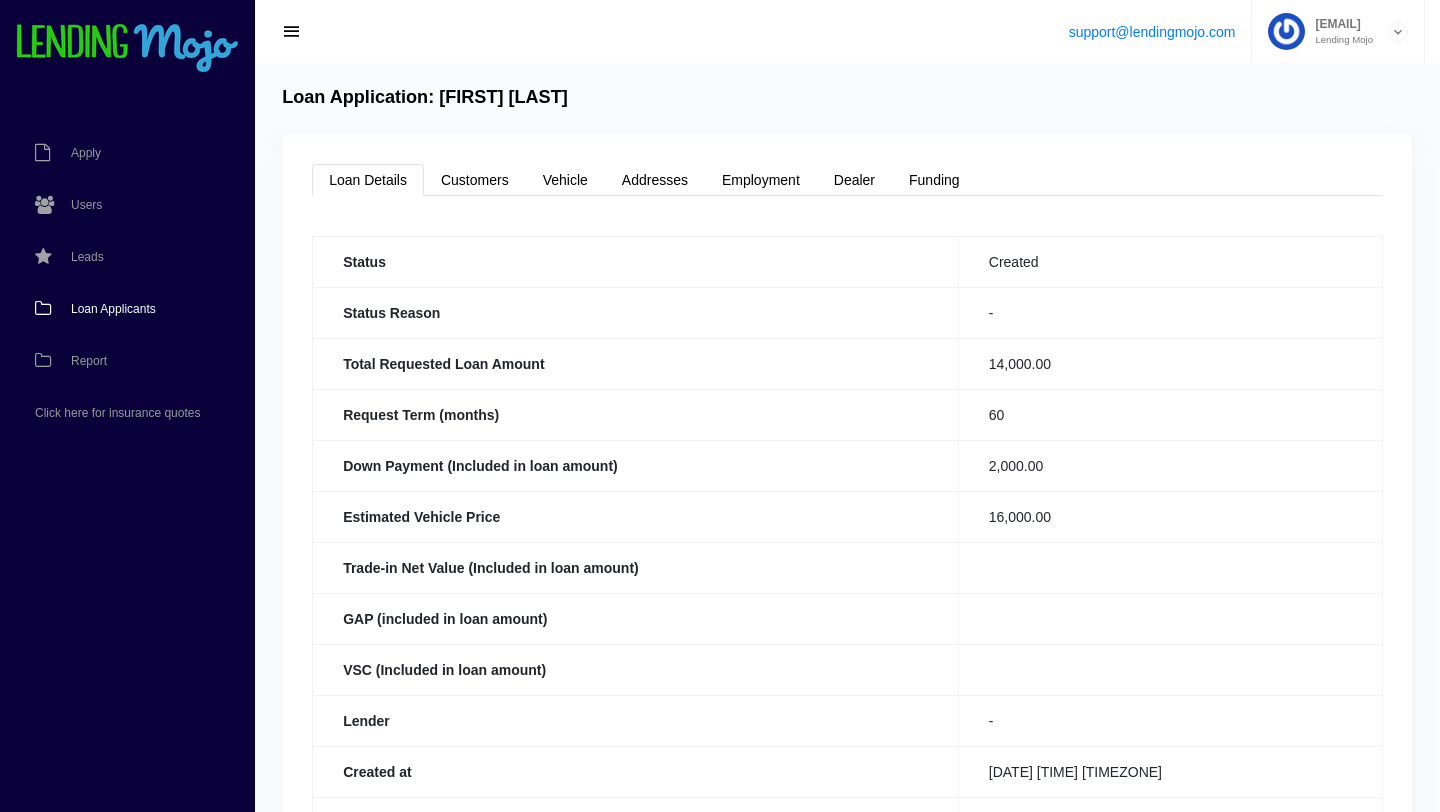 click on "Loan Applicants" at bounding box center (113, 309) 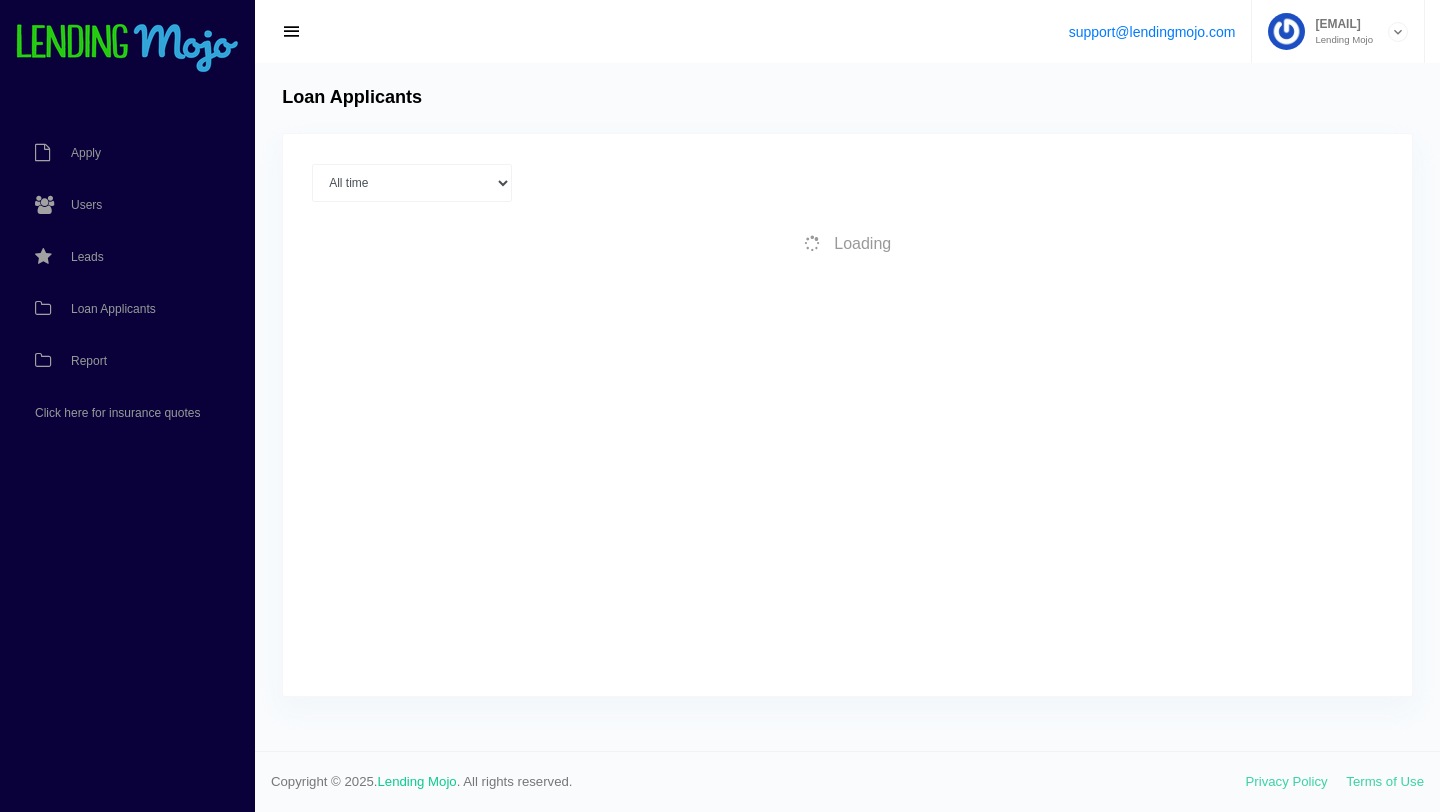 scroll, scrollTop: 0, scrollLeft: 0, axis: both 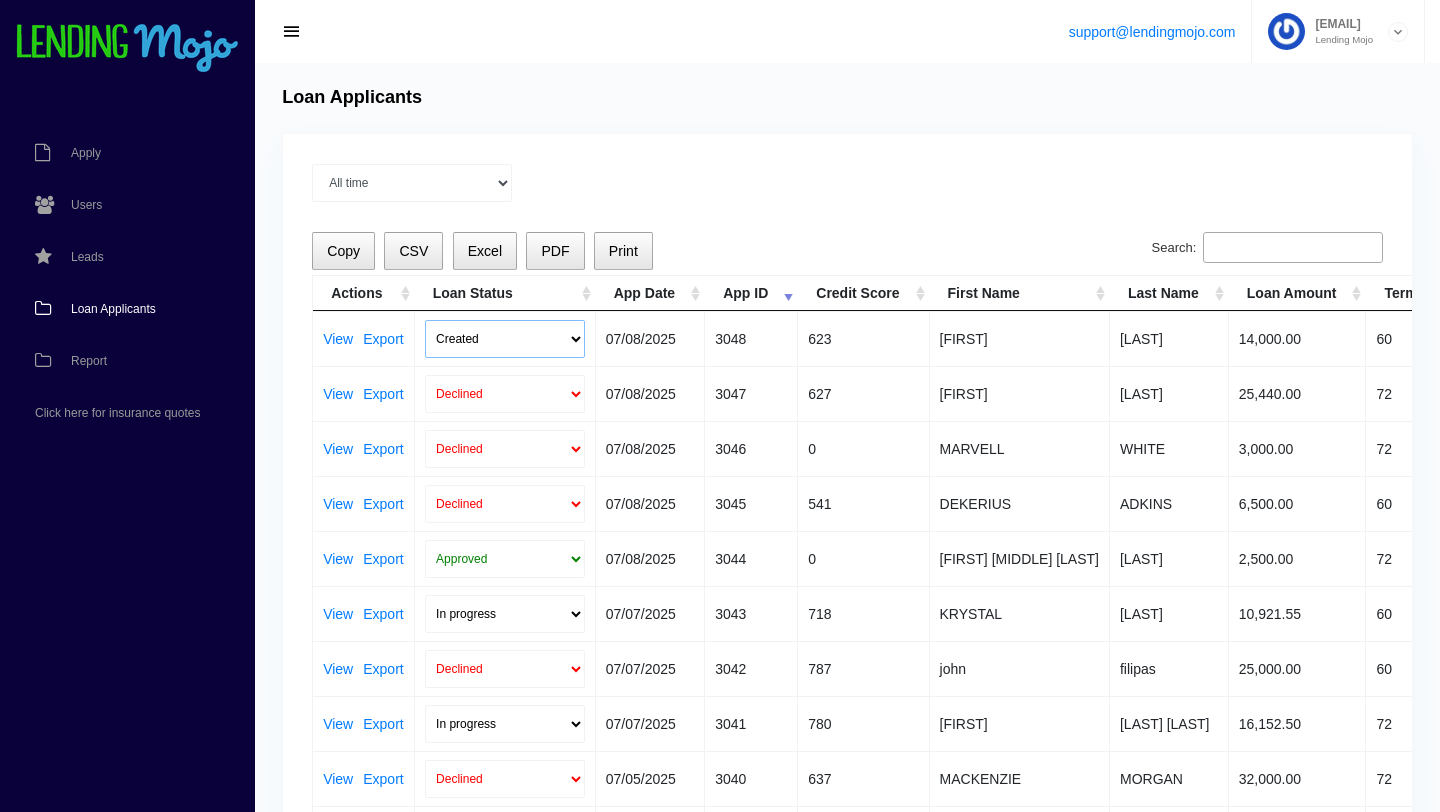 click on "Created Submitted" at bounding box center (505, 339) 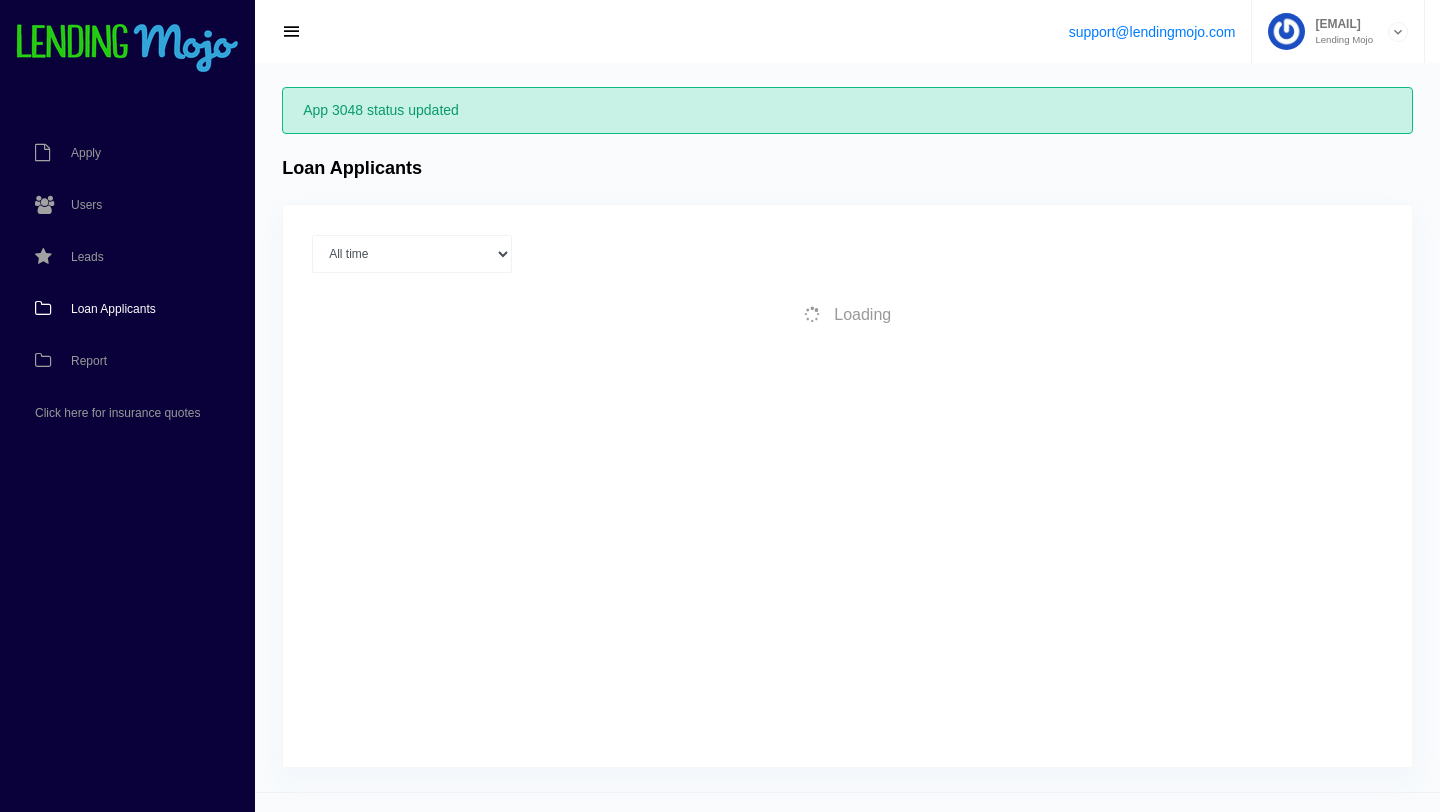 scroll, scrollTop: 0, scrollLeft: 0, axis: both 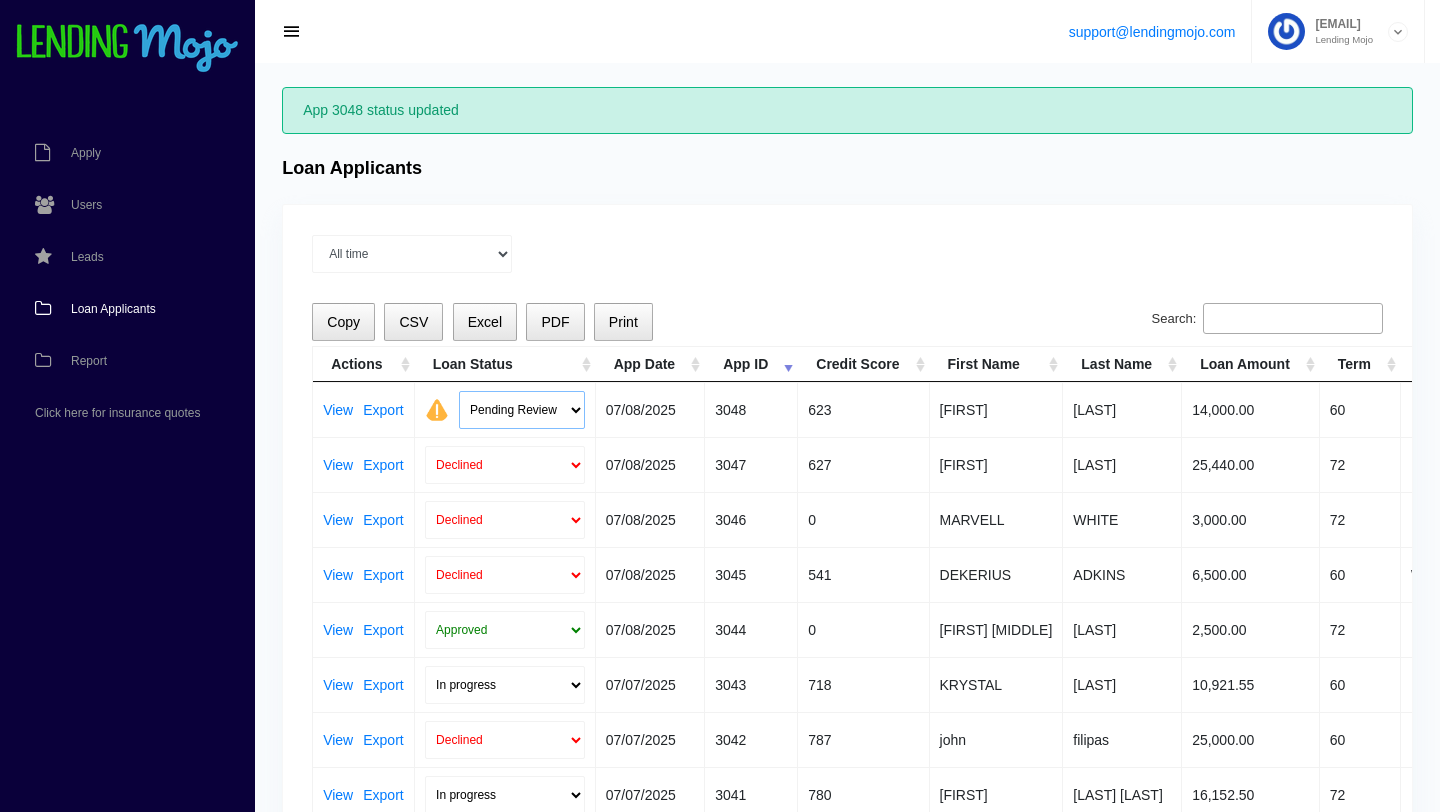 click on "Pending Review Approve Decline Unqualified" at bounding box center [522, 410] 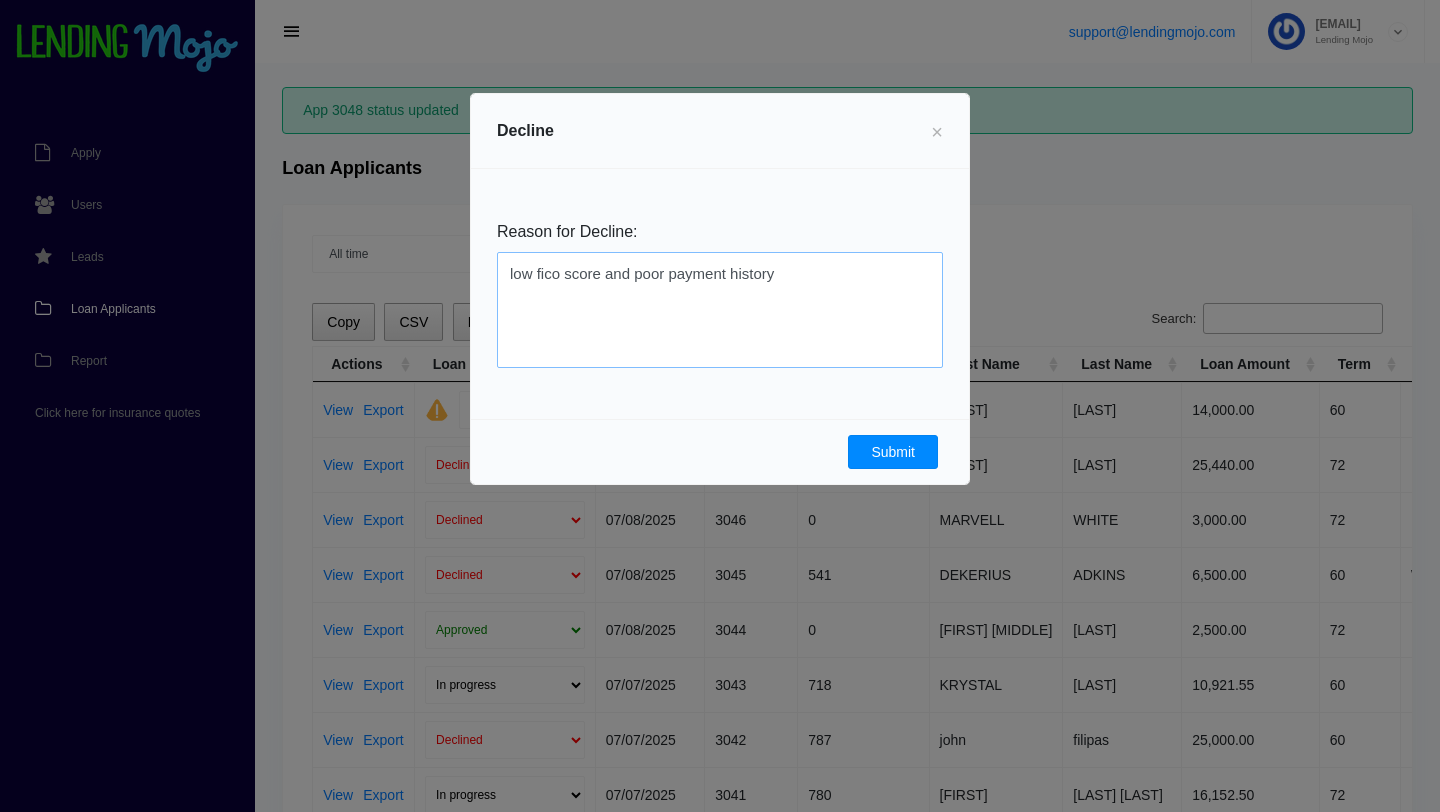type on "low fico score and poor payment history" 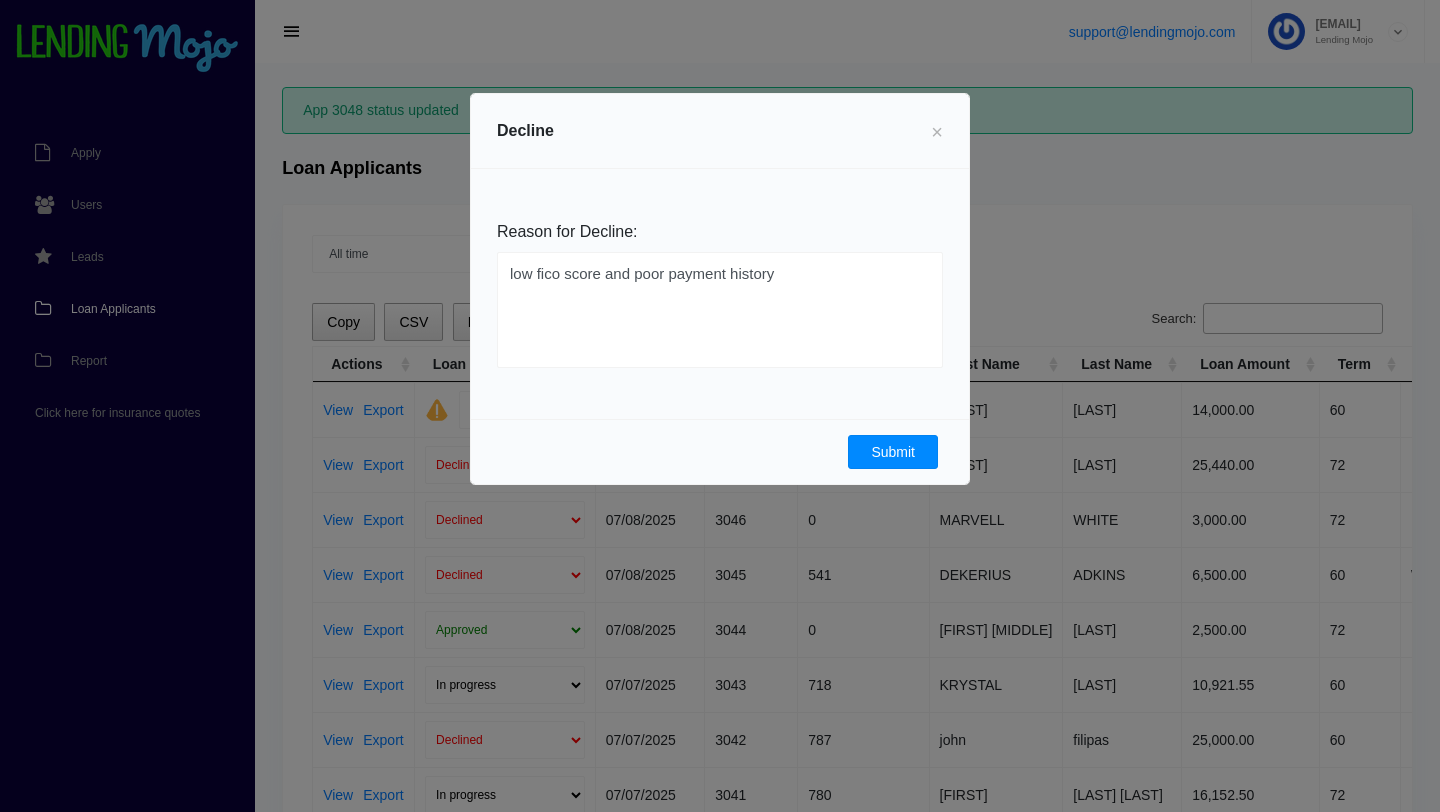 click on "Submit" at bounding box center [893, 452] 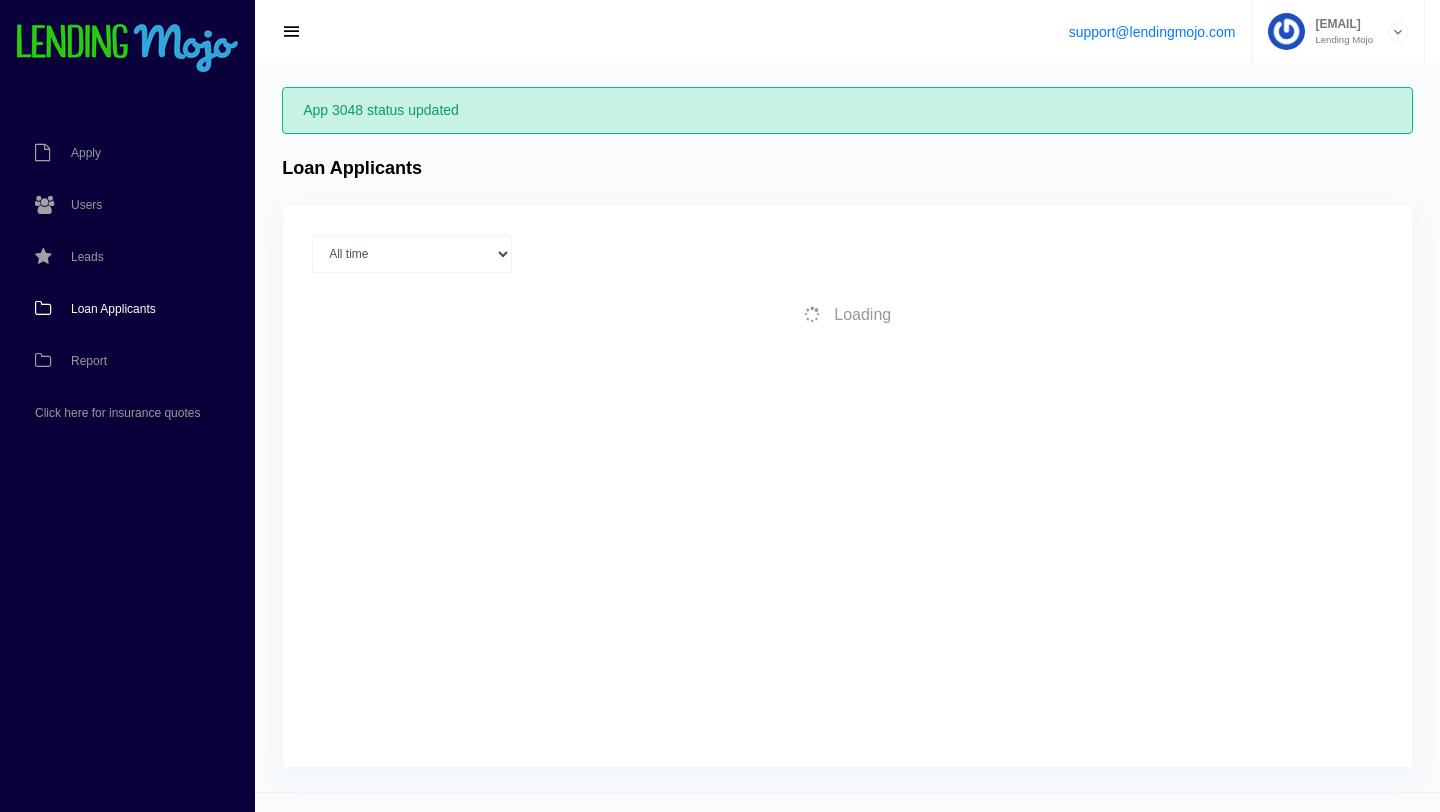 scroll, scrollTop: 0, scrollLeft: 0, axis: both 